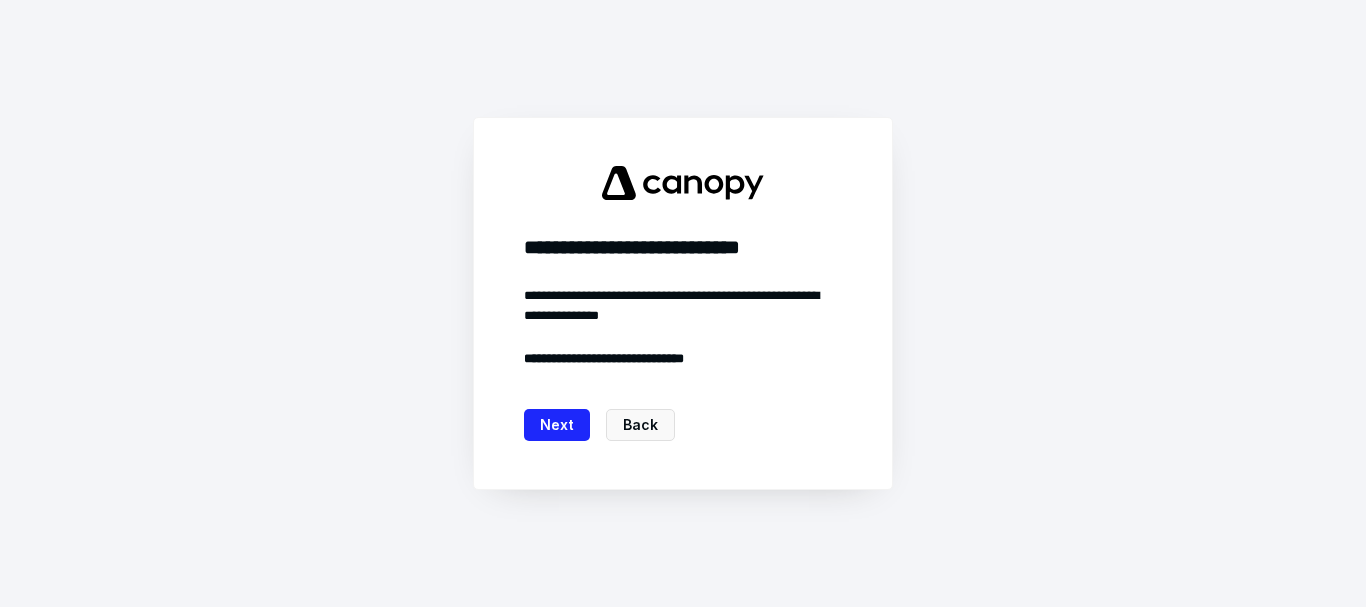 click on "Next" at bounding box center [557, 425] 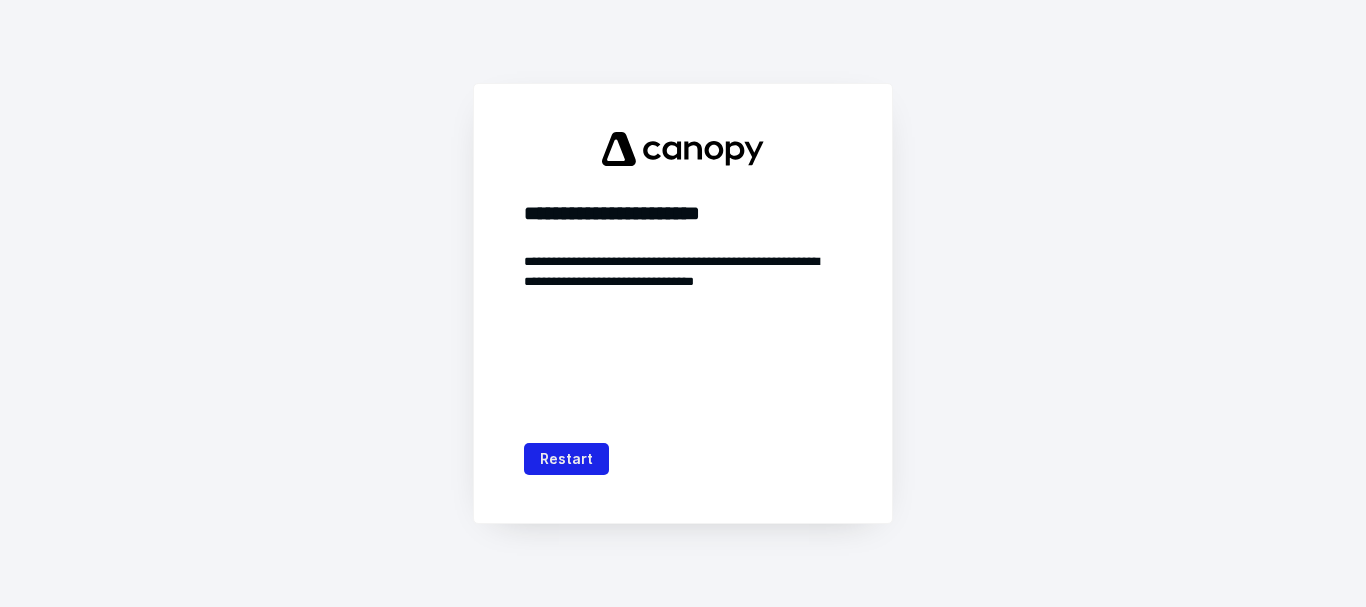 click on "Restart" at bounding box center (566, 459) 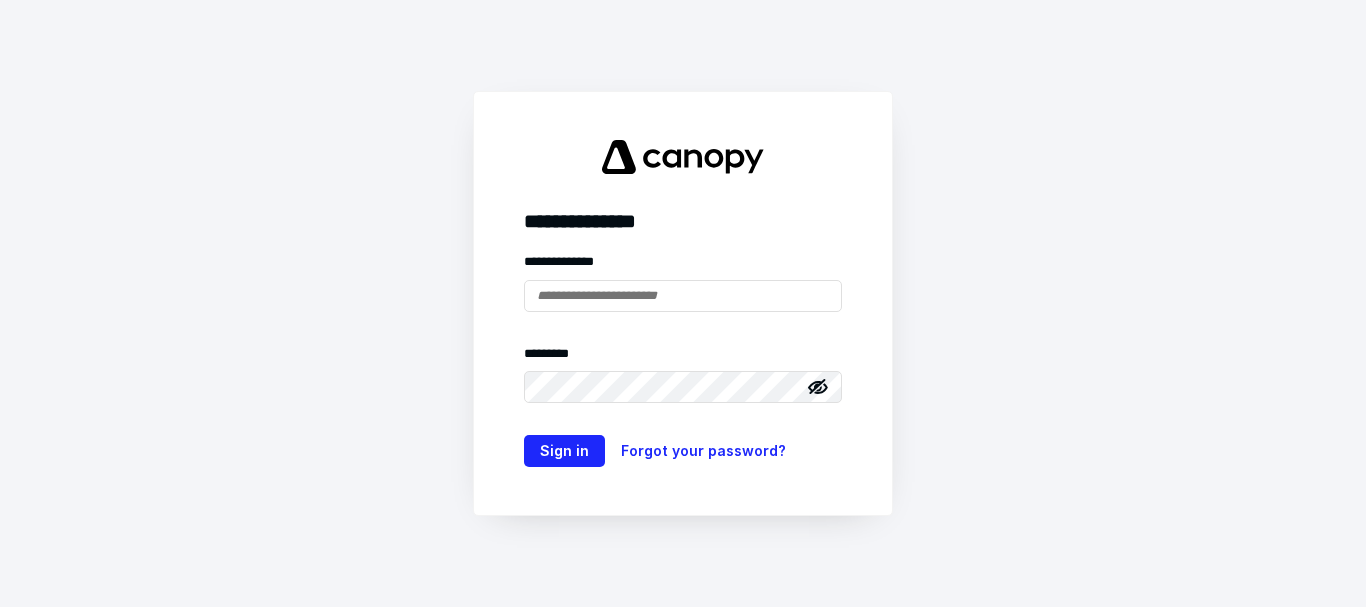type on "**********" 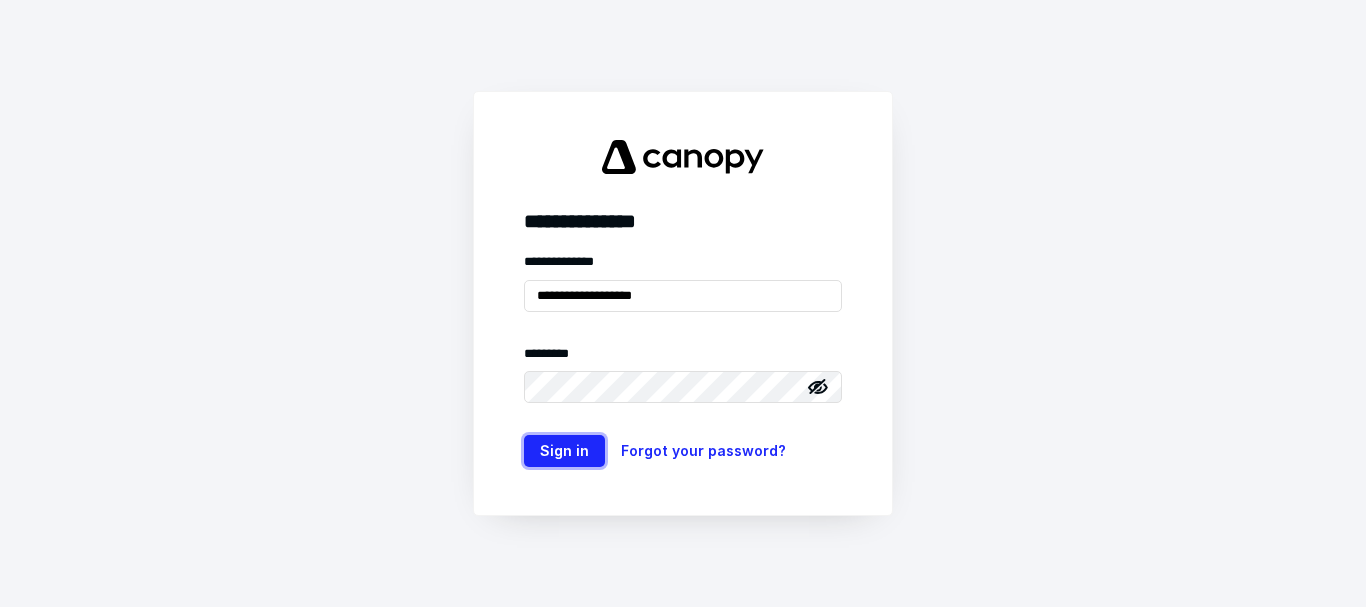 click on "Sign in" at bounding box center [564, 451] 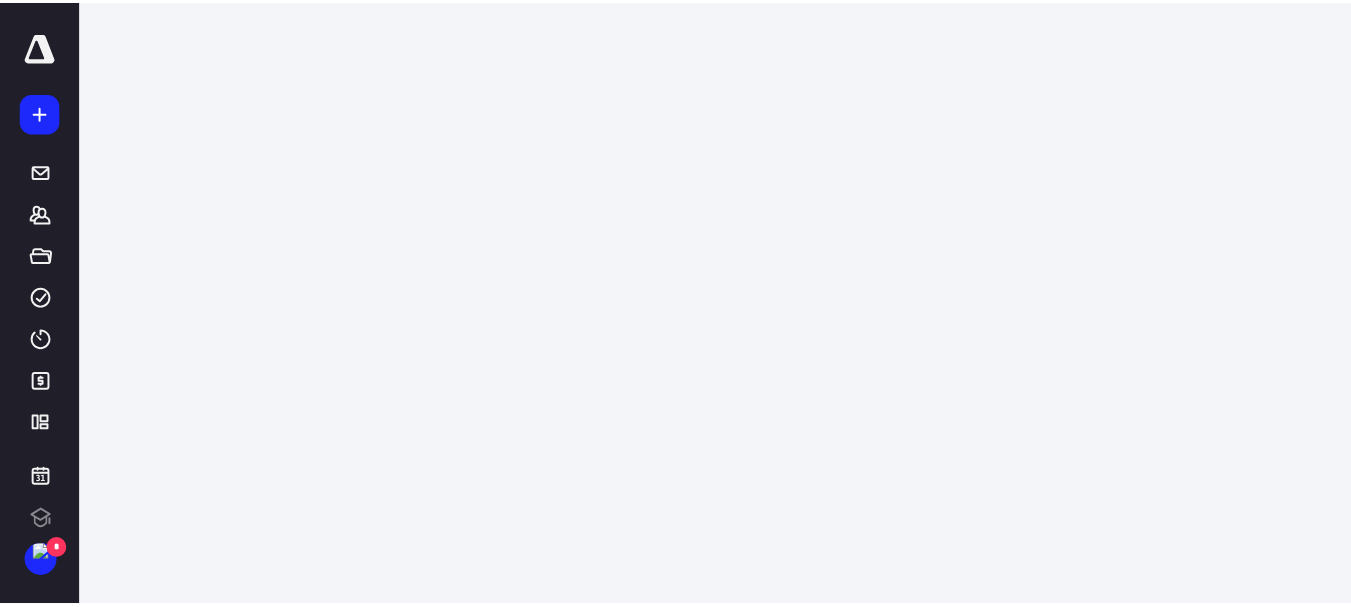 scroll, scrollTop: 0, scrollLeft: 0, axis: both 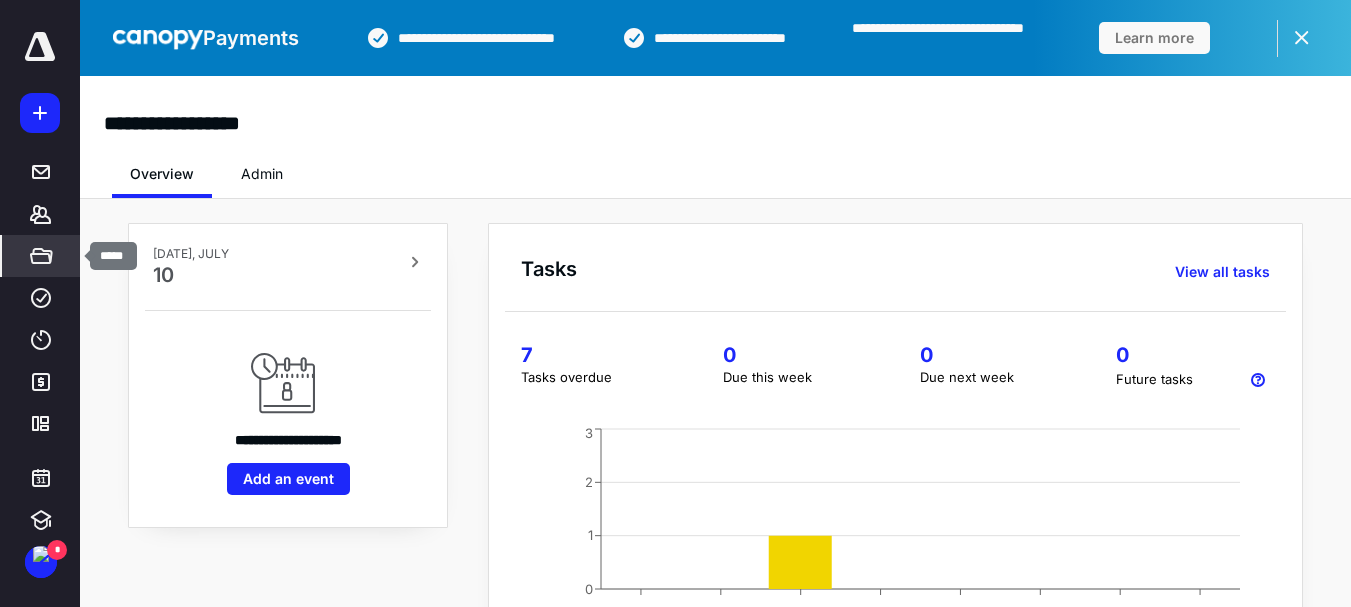 click on "*****" at bounding box center (41, 256) 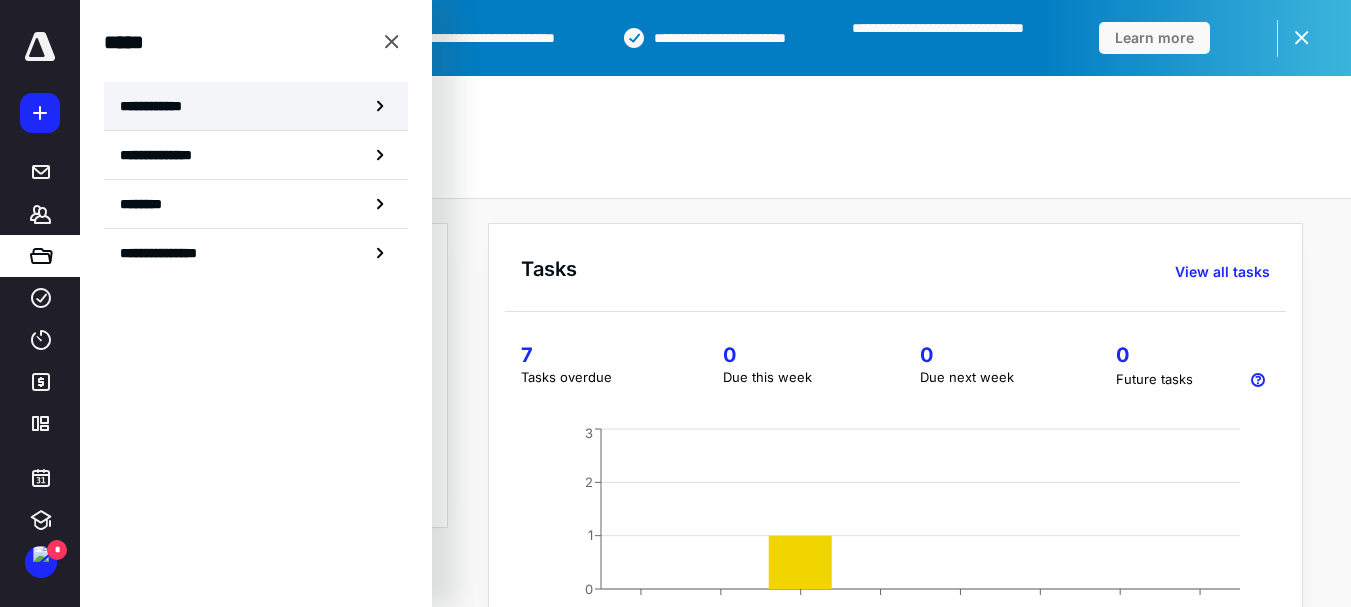 click on "**********" at bounding box center [256, 106] 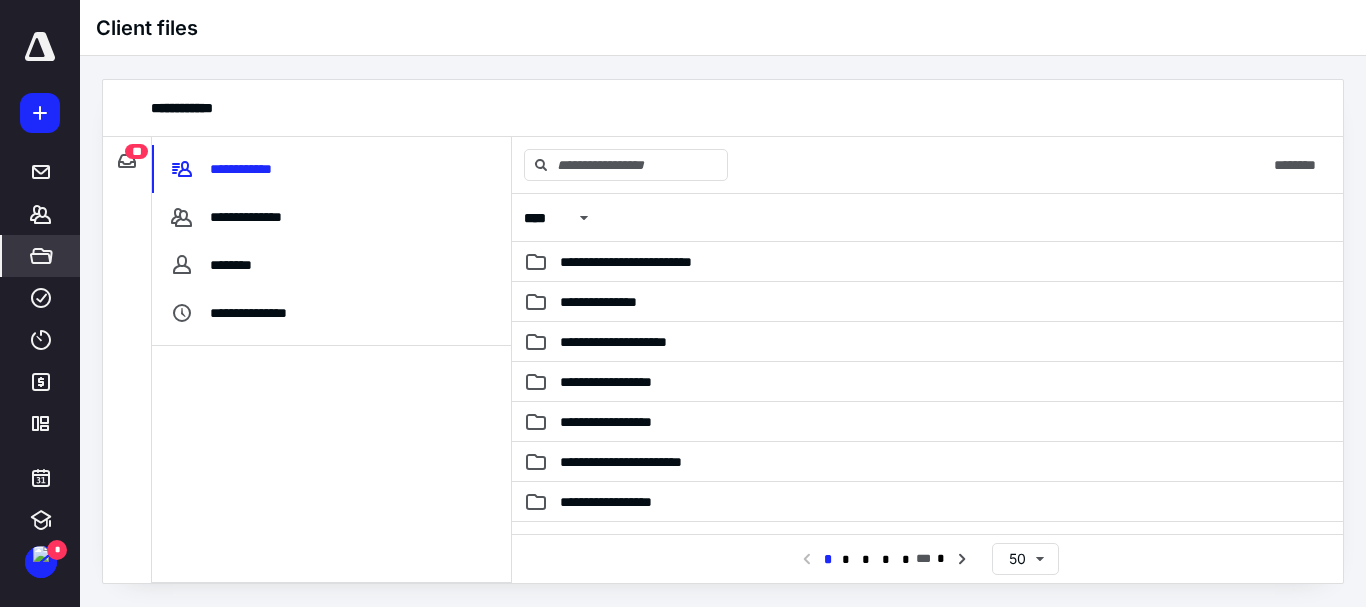 click on "**" at bounding box center (136, 151) 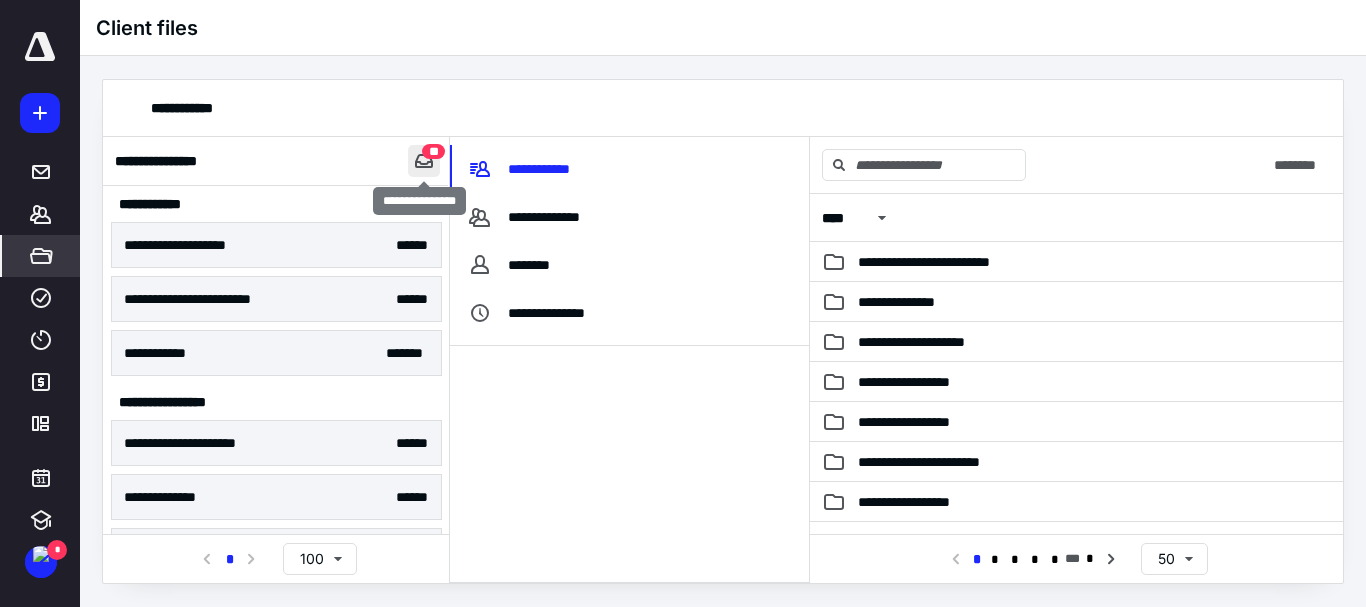 click at bounding box center (424, 161) 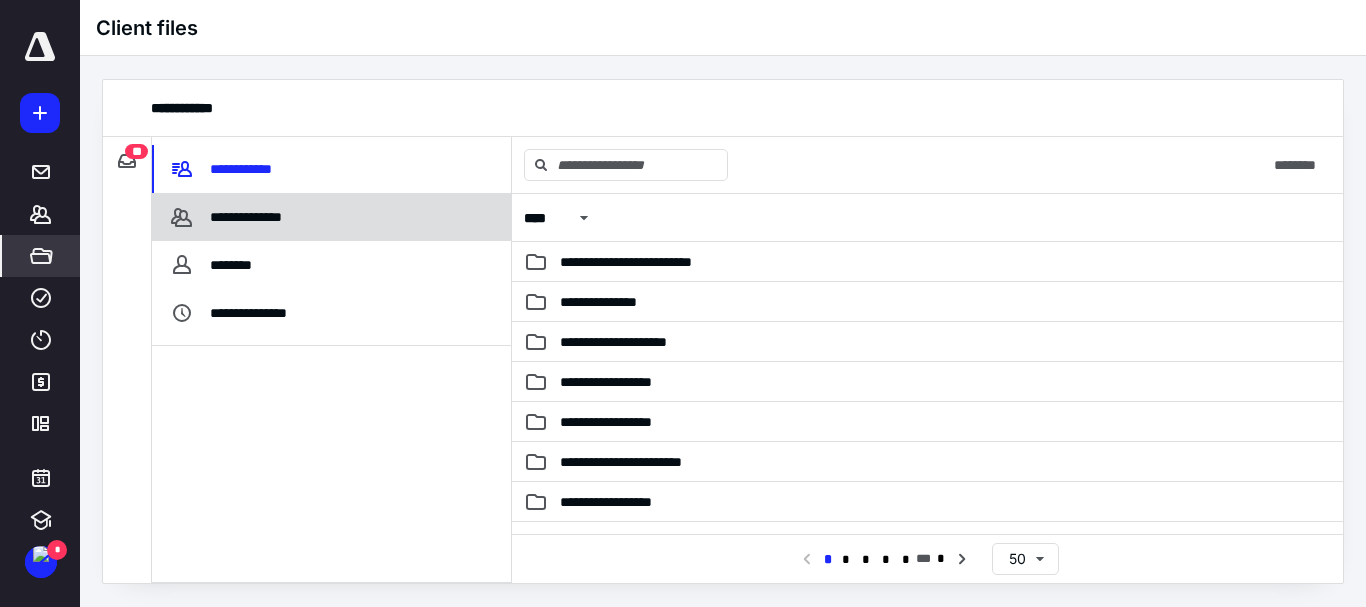 click on "**********" at bounding box center [250, 217] 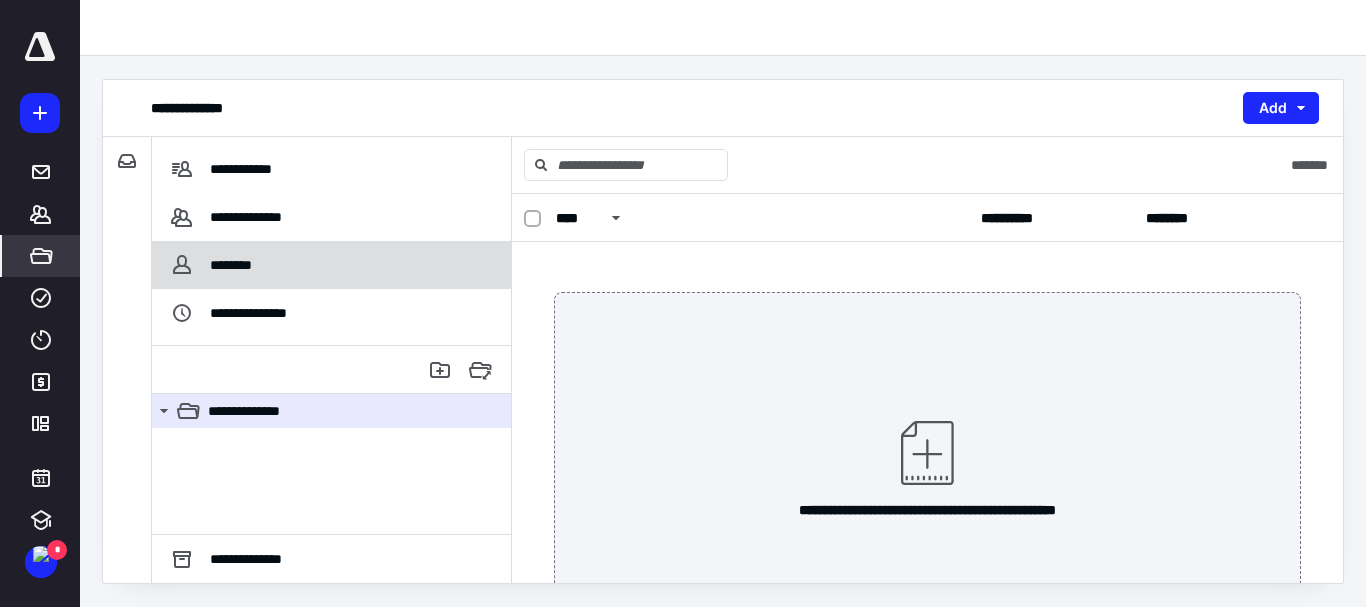 click on "********" at bounding box center (331, 265) 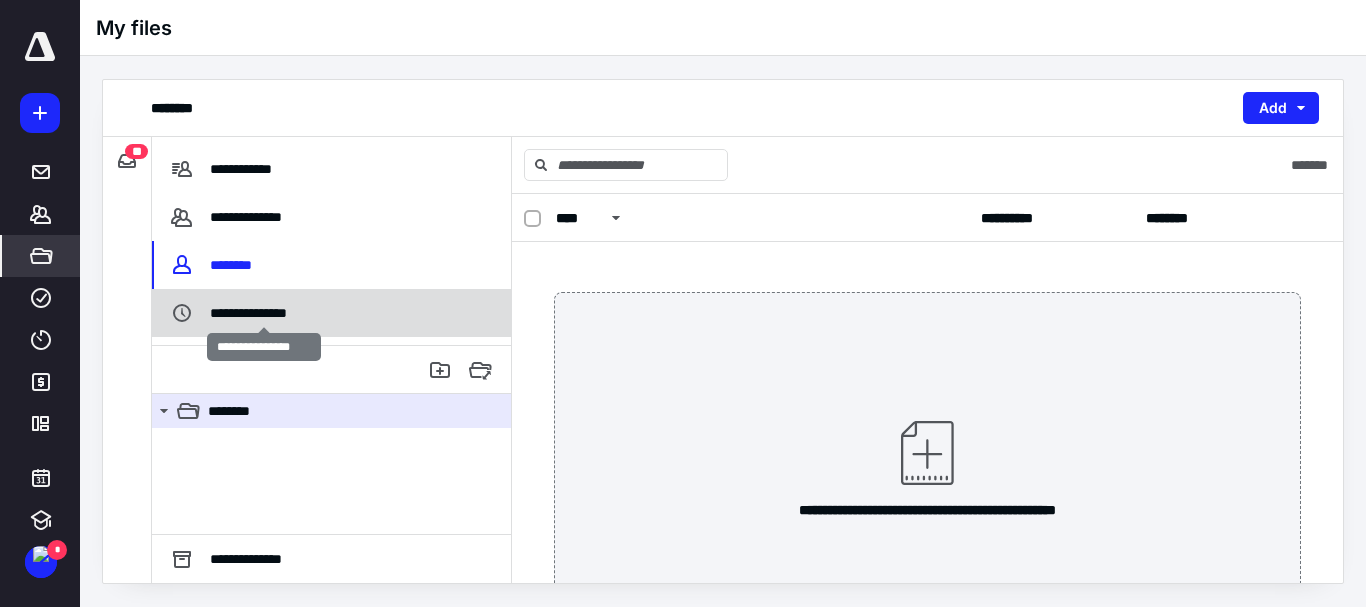 click on "**********" at bounding box center [264, 313] 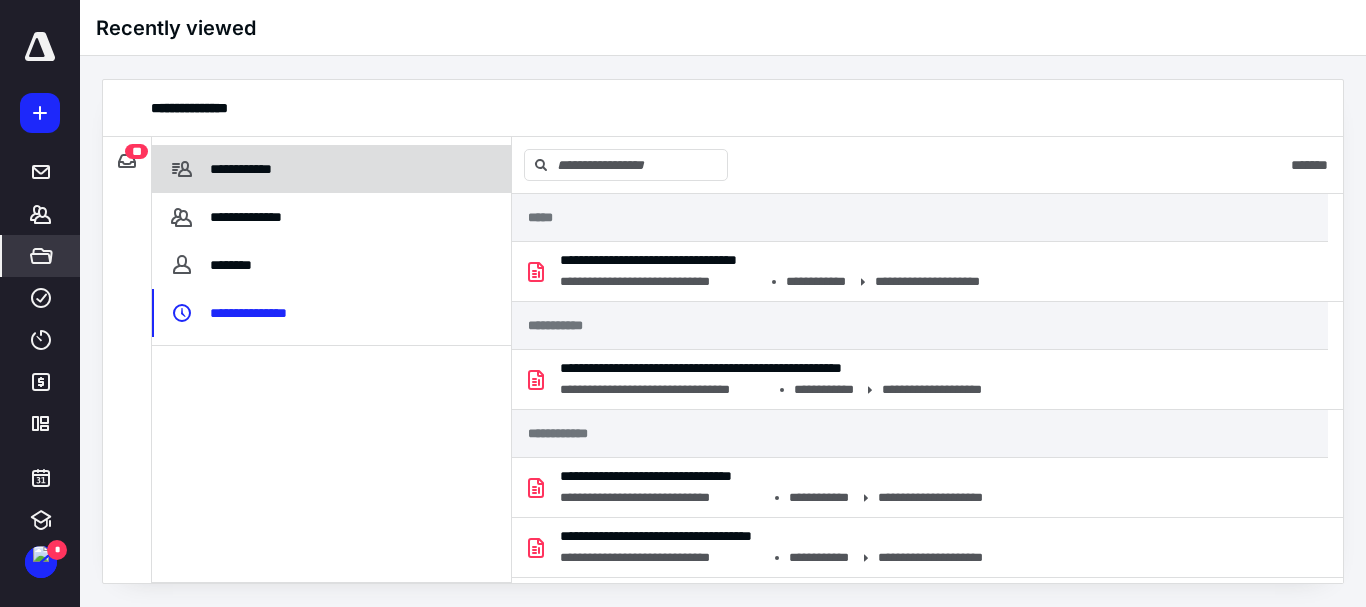 click on "**********" at bounding box center [244, 169] 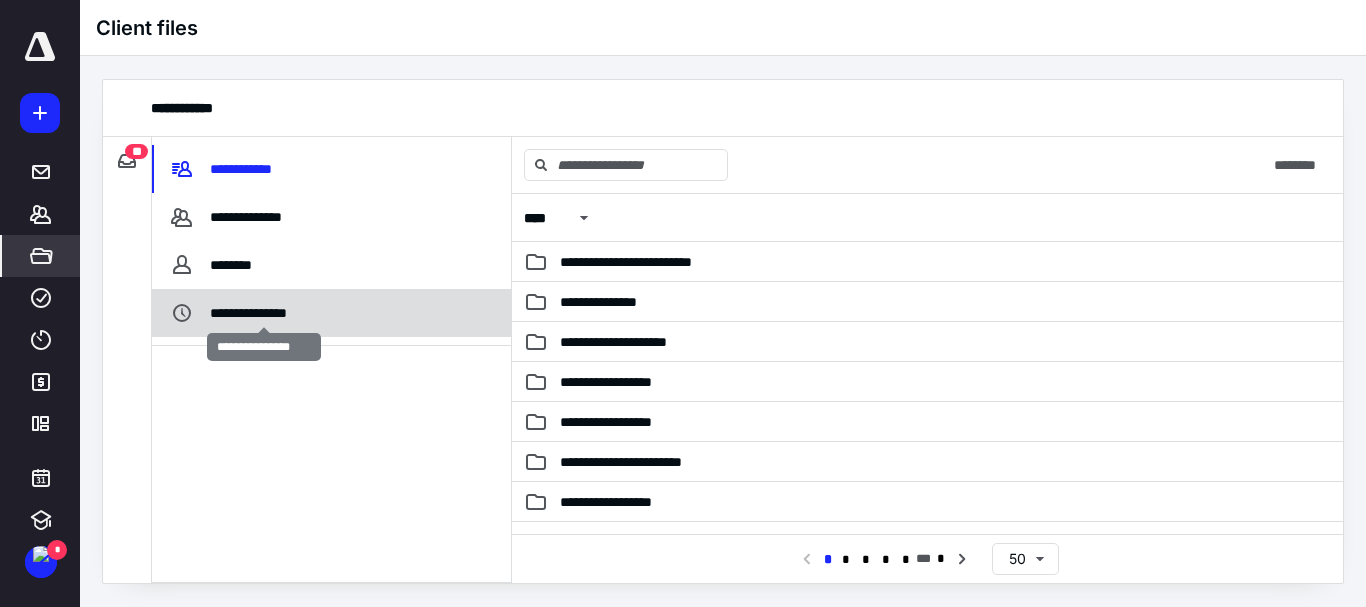drag, startPoint x: 277, startPoint y: 319, endPoint x: 323, endPoint y: 321, distance: 46.043457 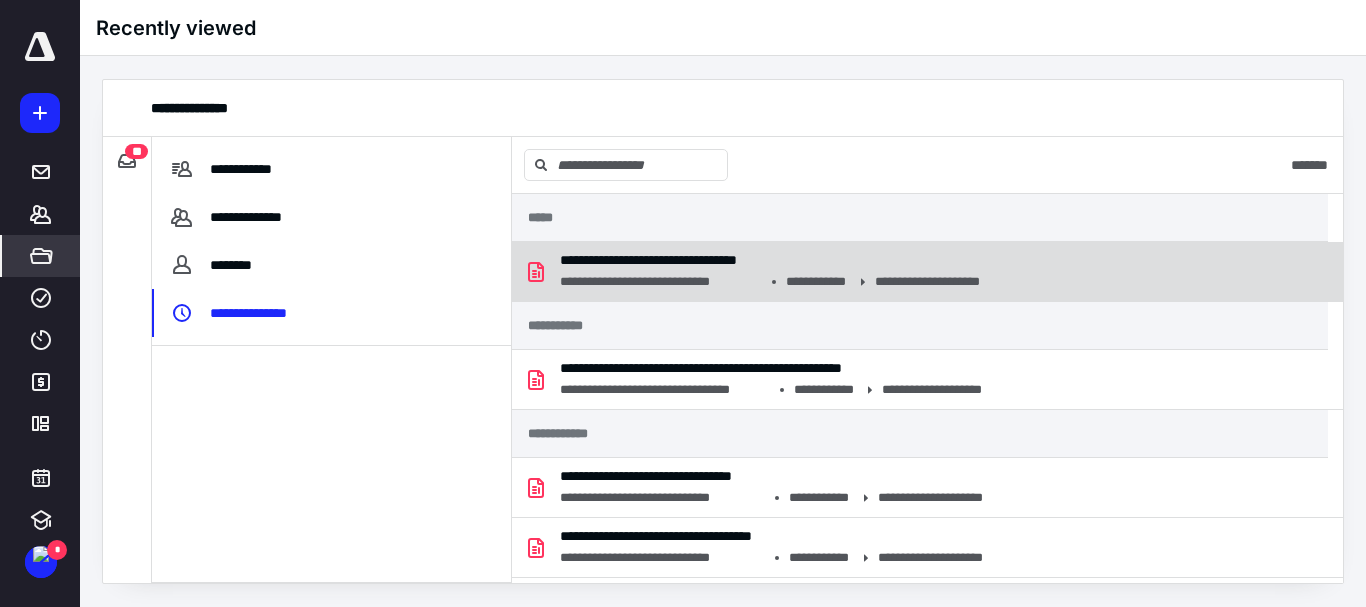 click 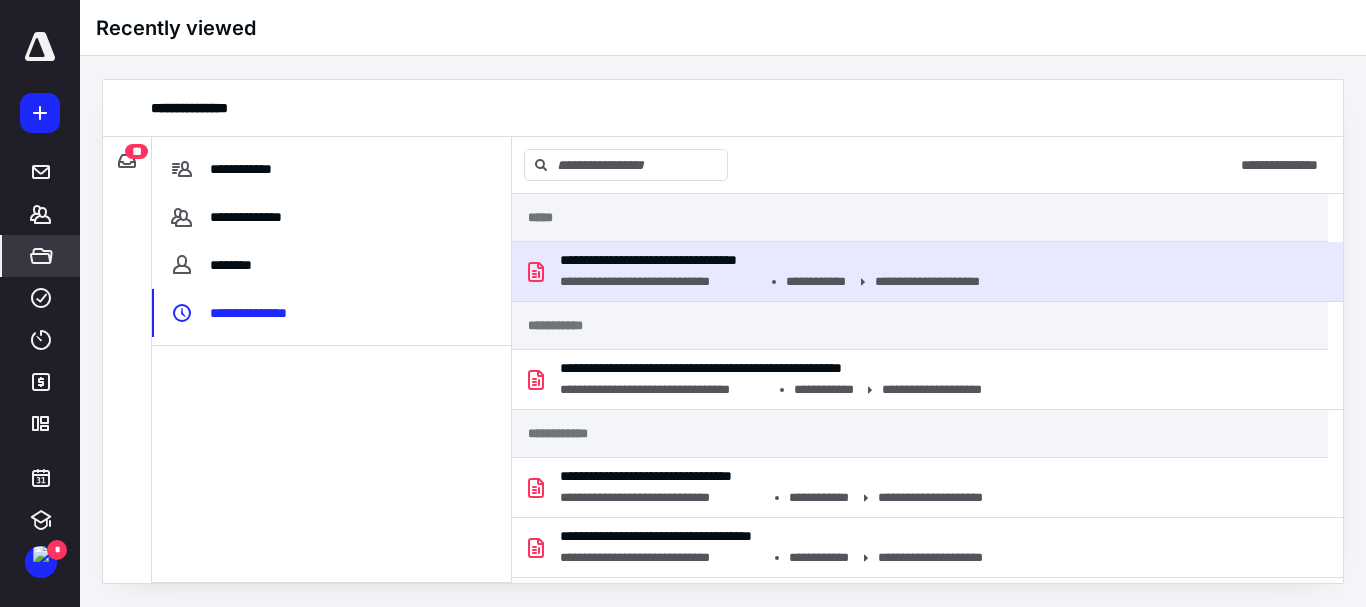 click 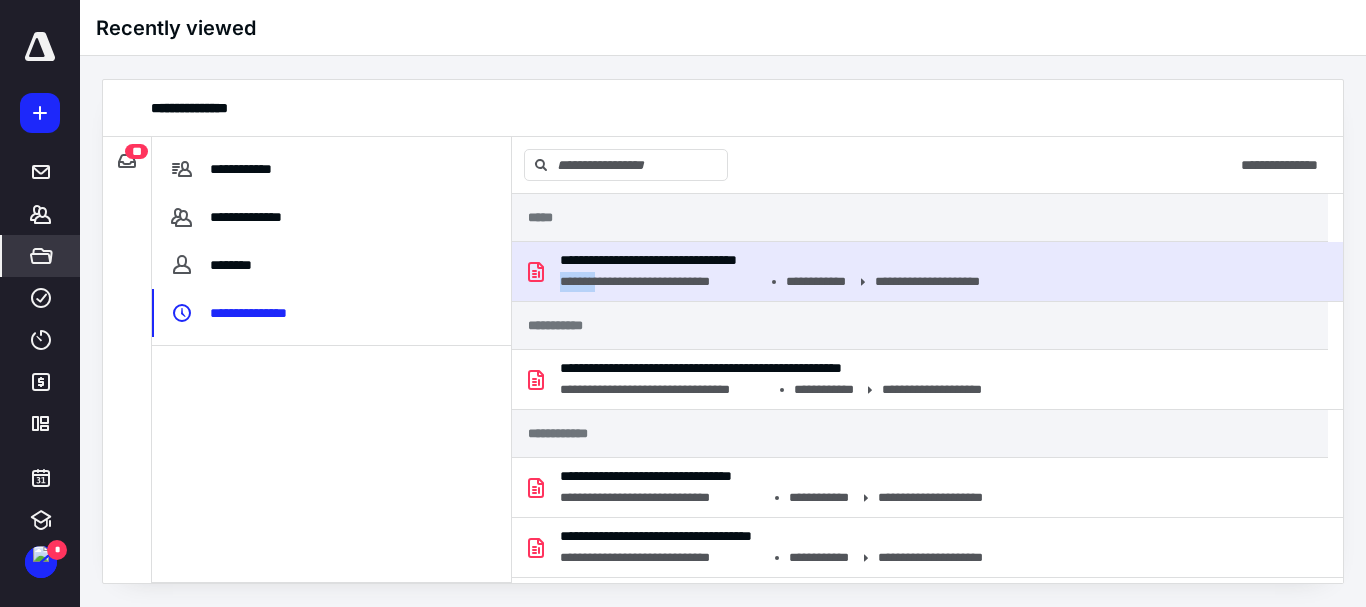 click 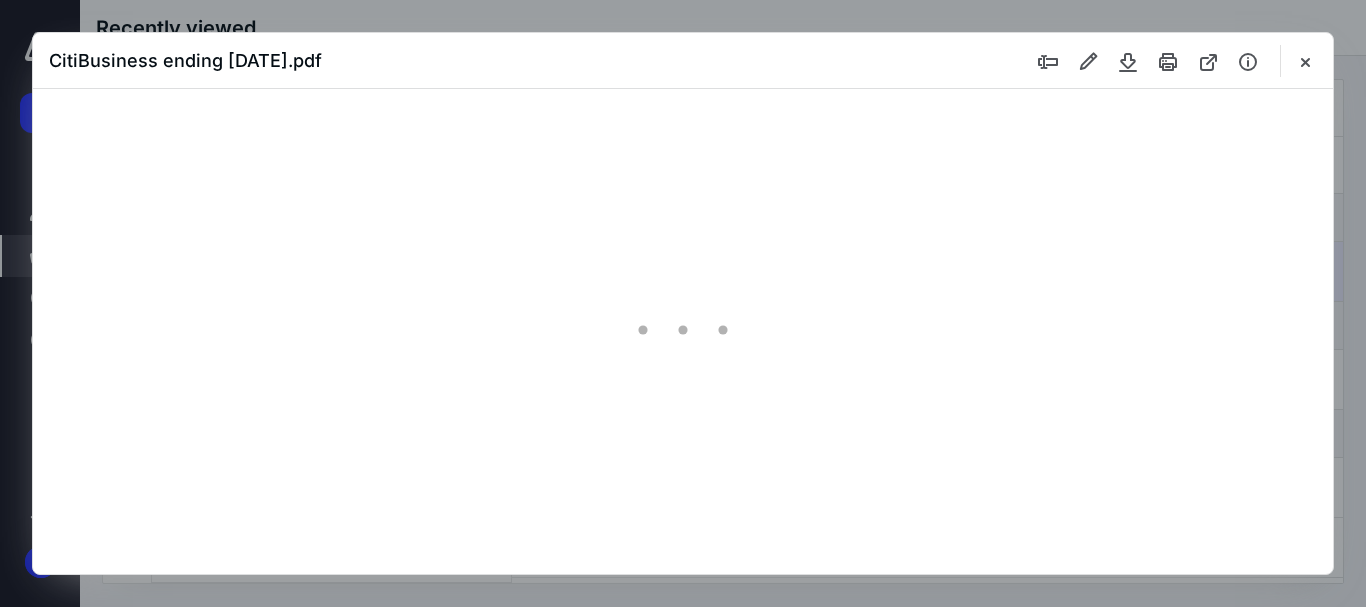 scroll, scrollTop: 0, scrollLeft: 0, axis: both 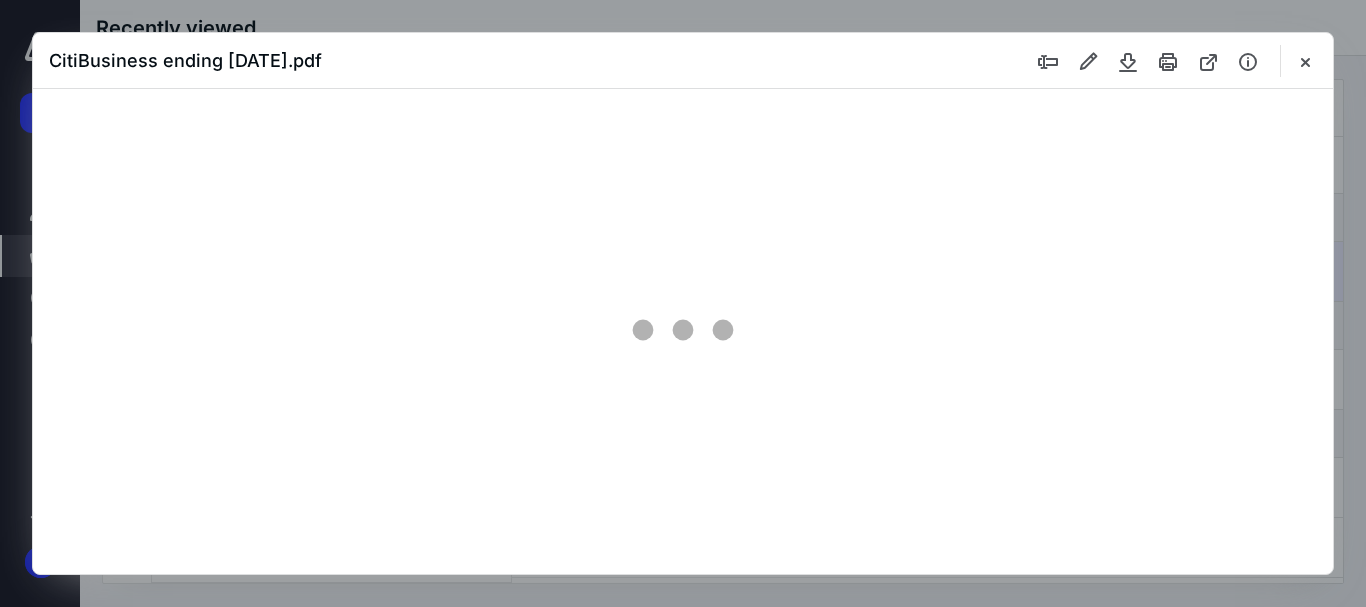 type on "209" 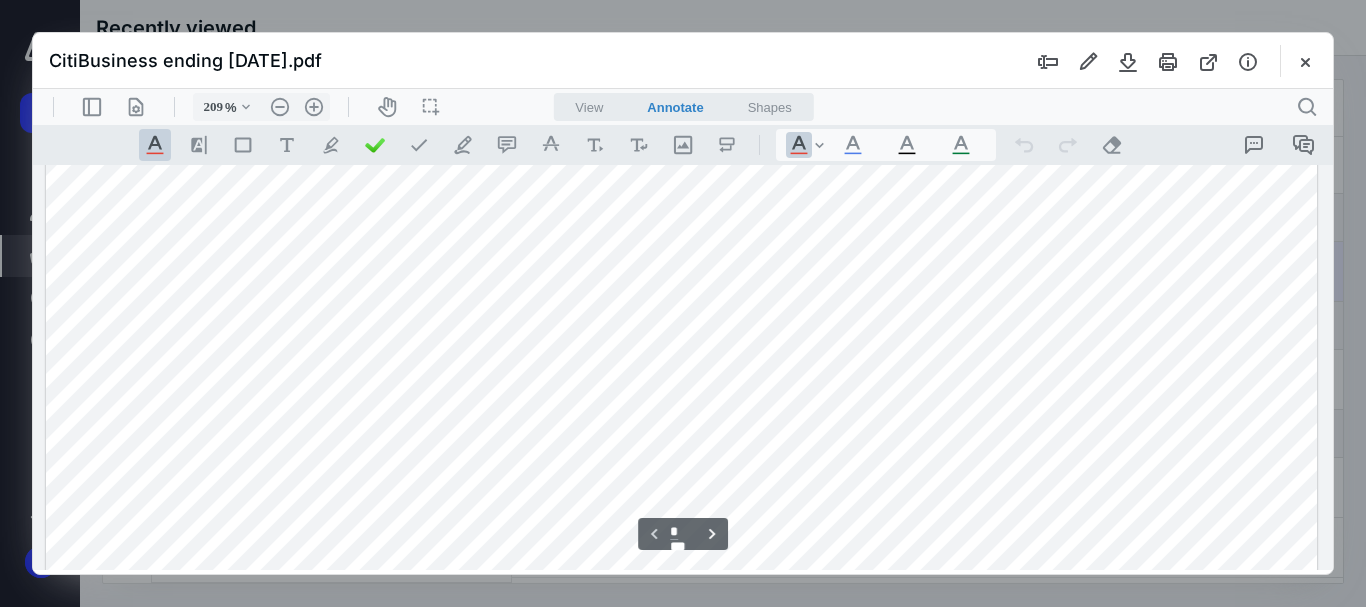 scroll, scrollTop: 0, scrollLeft: 0, axis: both 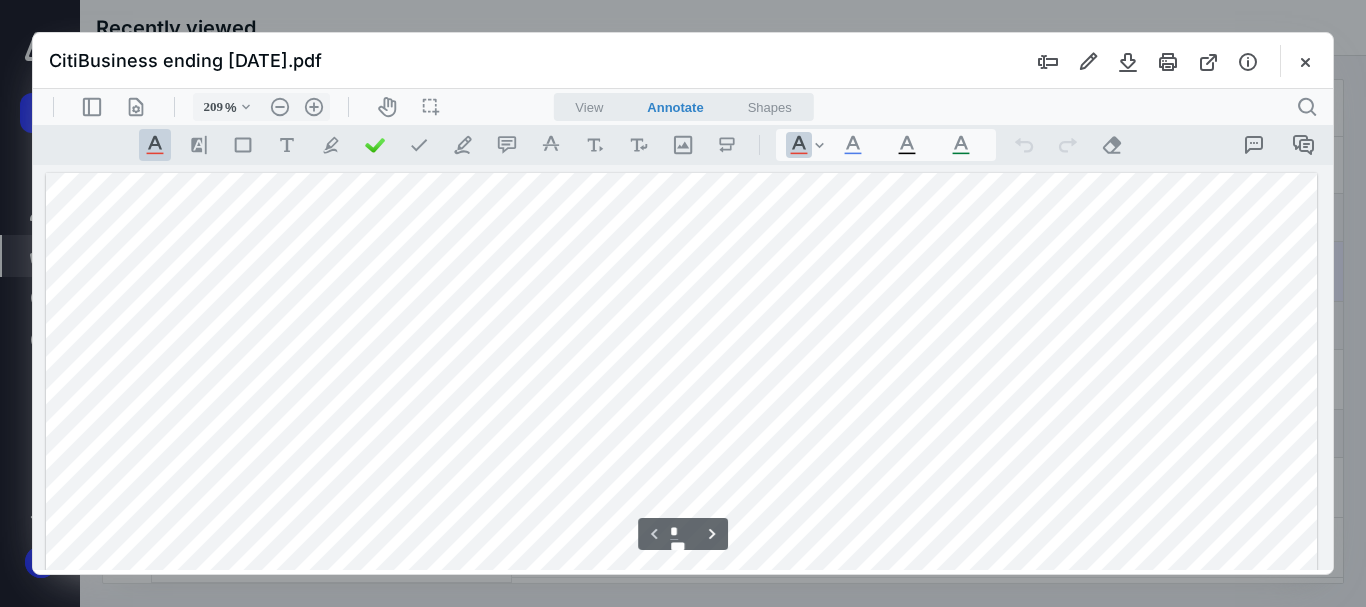 drag, startPoint x: 703, startPoint y: 323, endPoint x: 1067, endPoint y: 314, distance: 364.11124 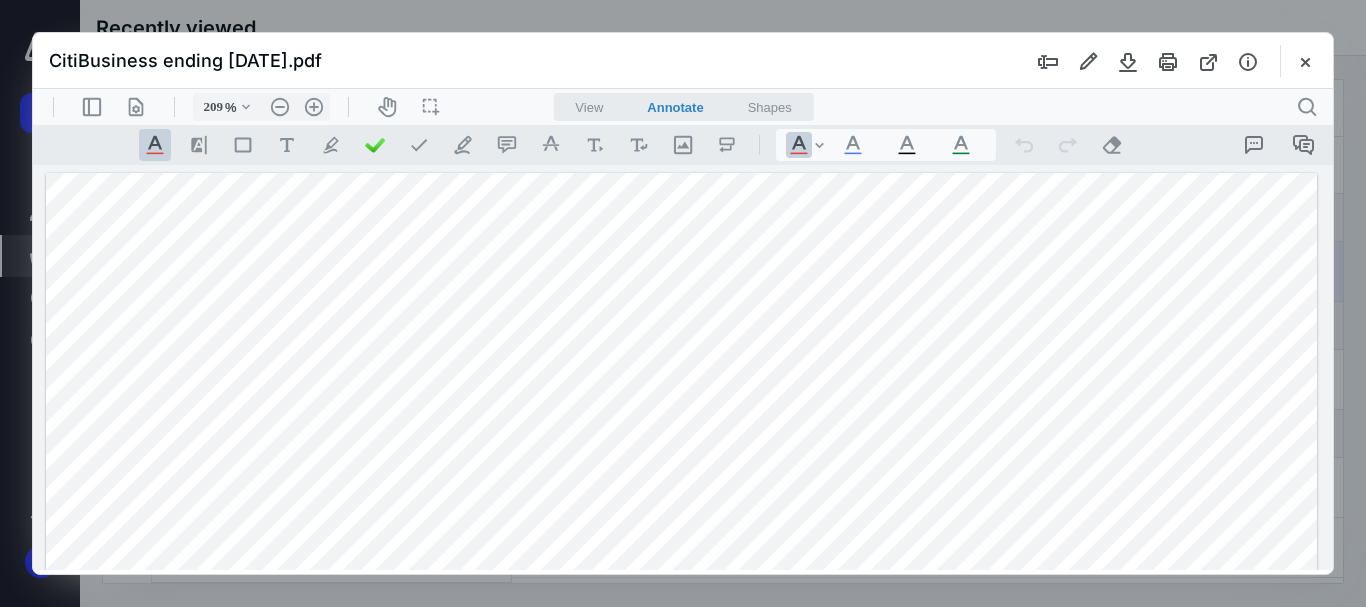 drag, startPoint x: 338, startPoint y: 341, endPoint x: 480, endPoint y: 390, distance: 150.2165 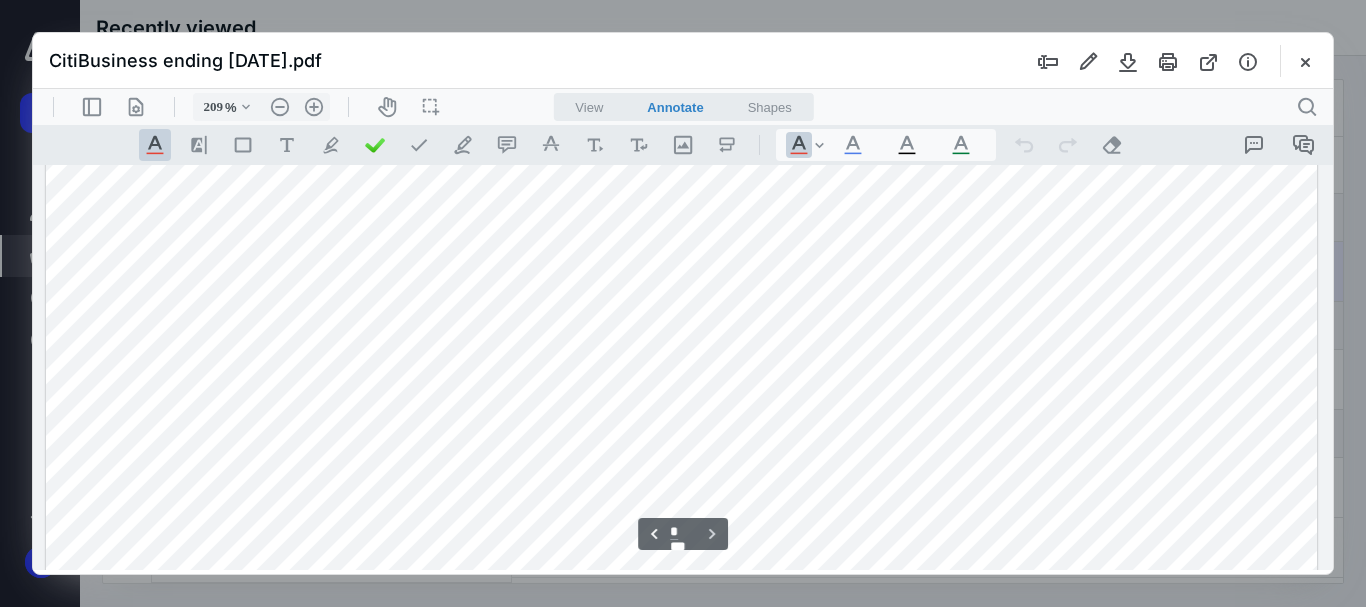 scroll, scrollTop: 6247, scrollLeft: 0, axis: vertical 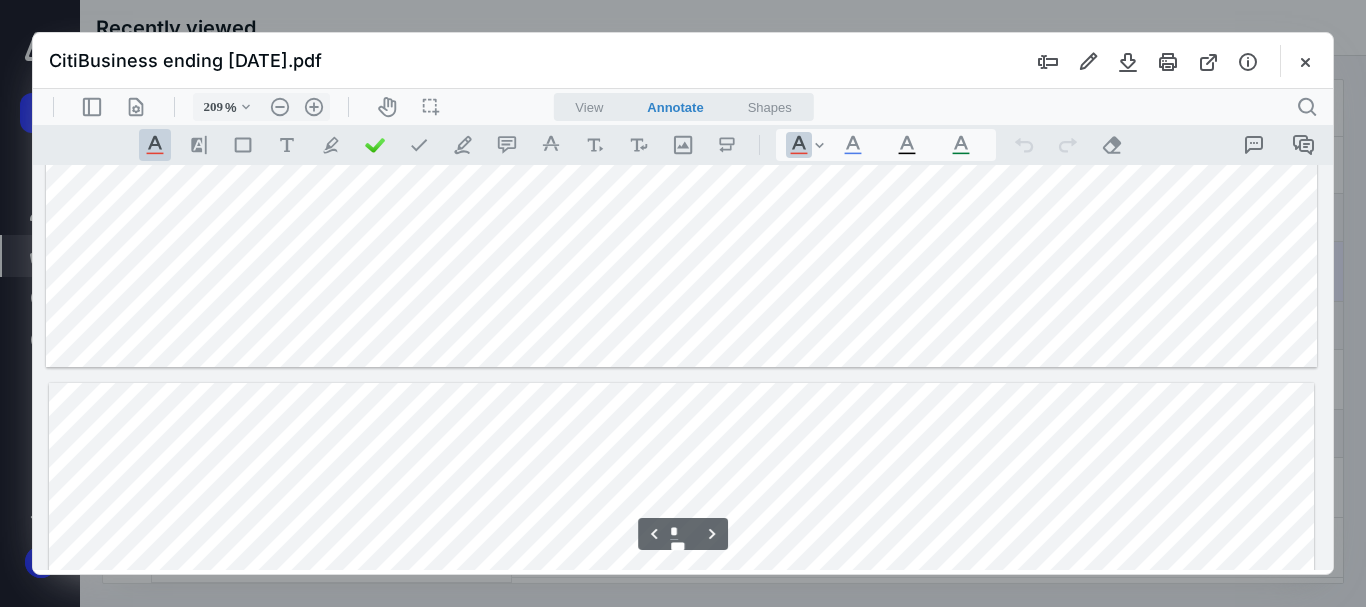 type on "*" 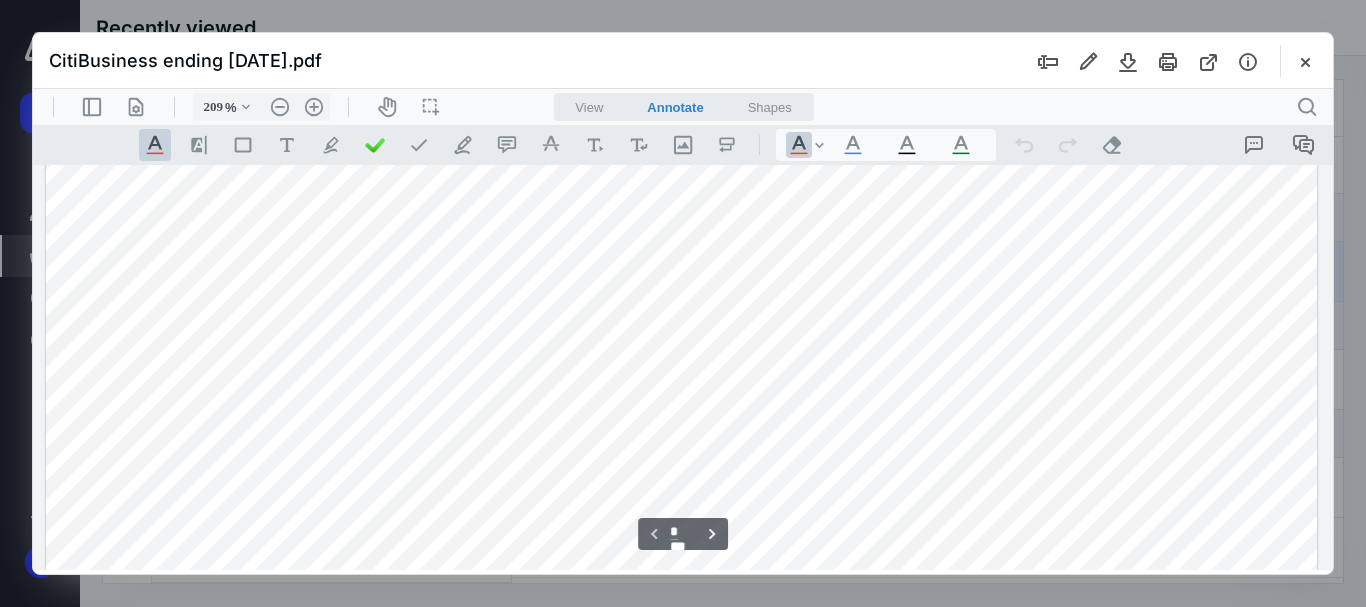 scroll, scrollTop: 0, scrollLeft: 0, axis: both 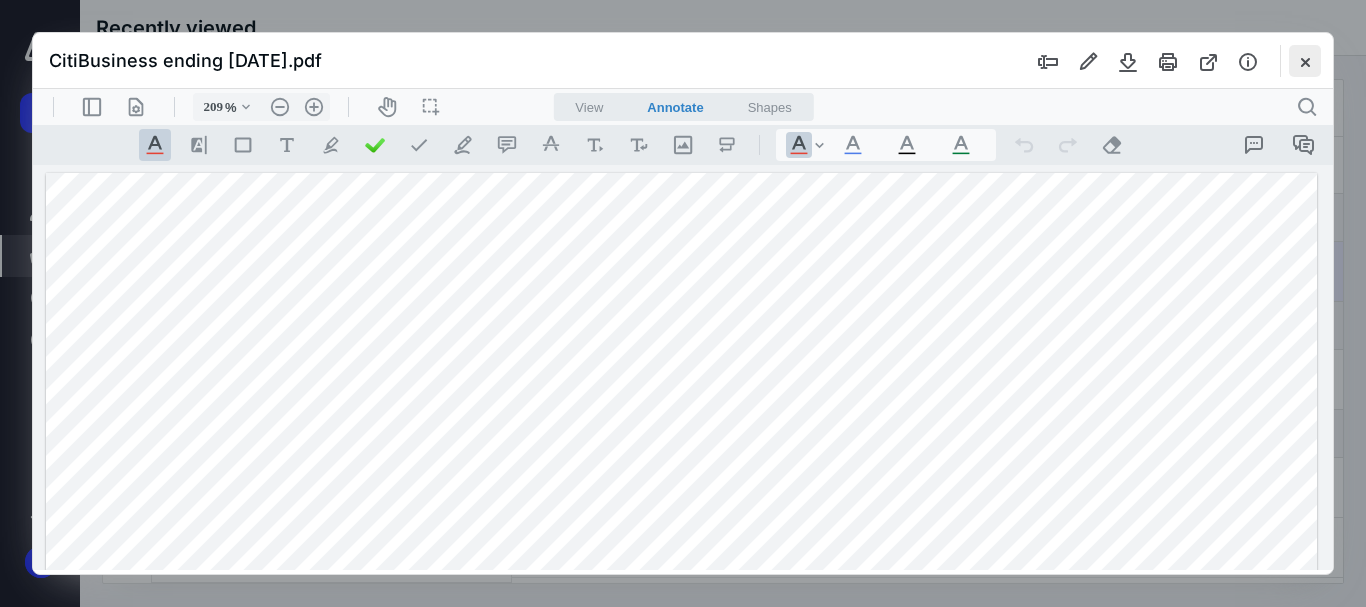 click at bounding box center [1305, 61] 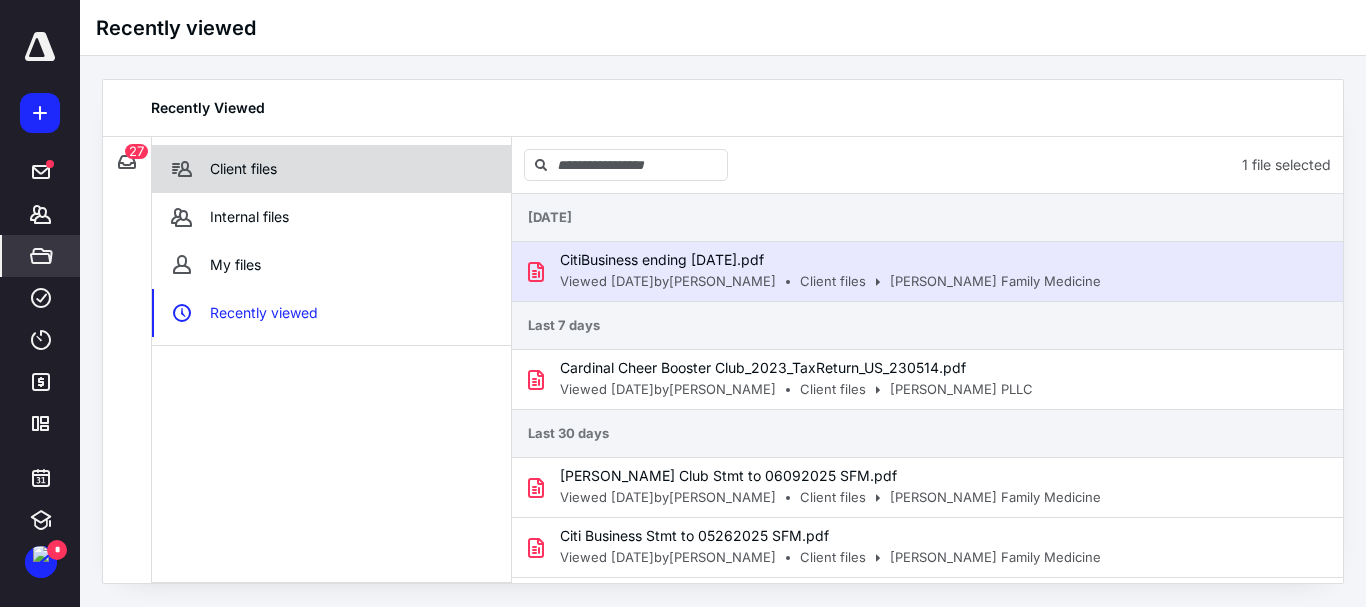 click on "Client files" at bounding box center [243, 169] 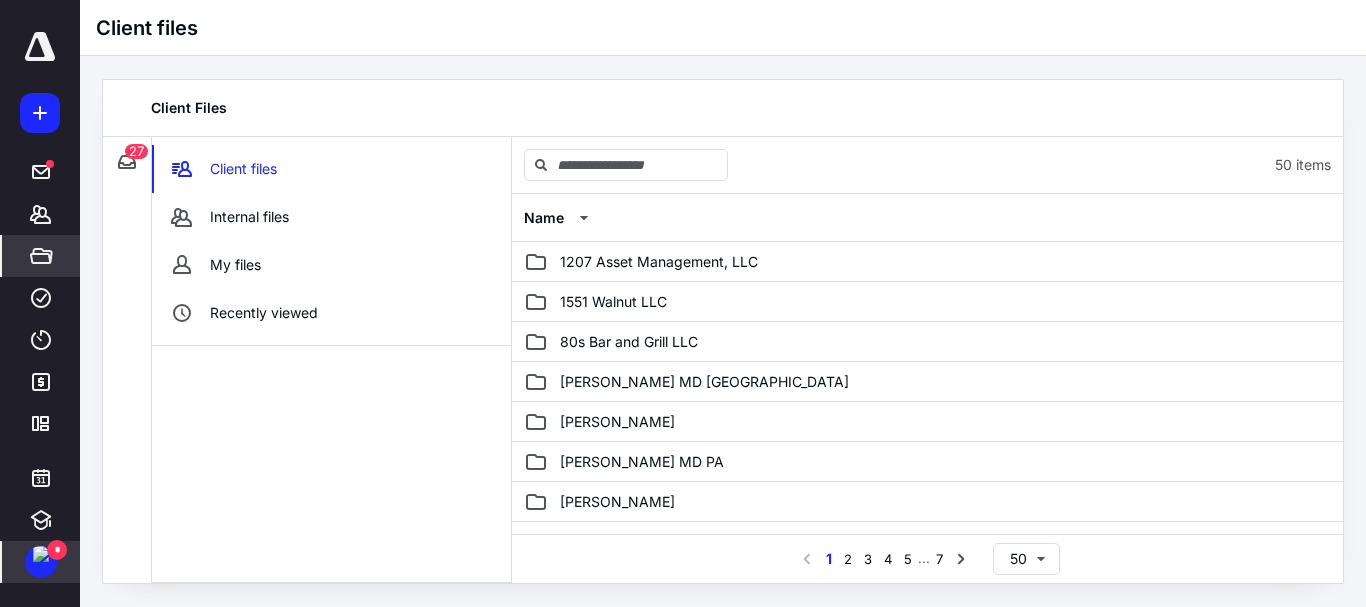 click at bounding box center [41, 554] 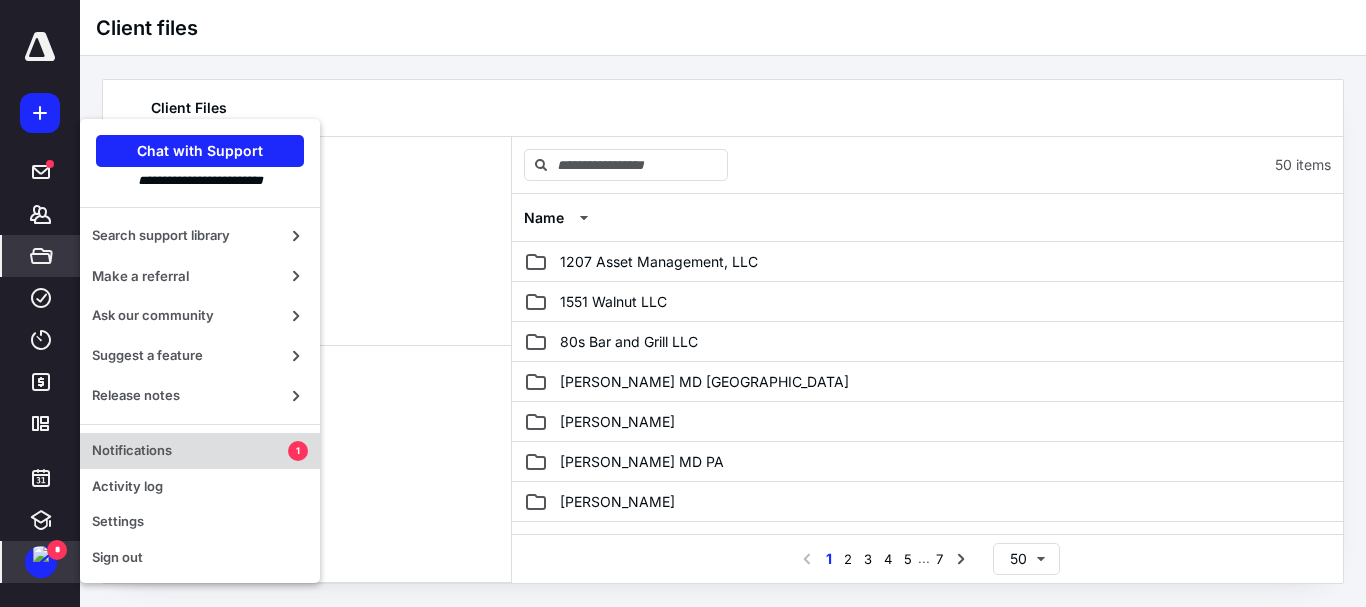 click on "Notifications" at bounding box center (190, 451) 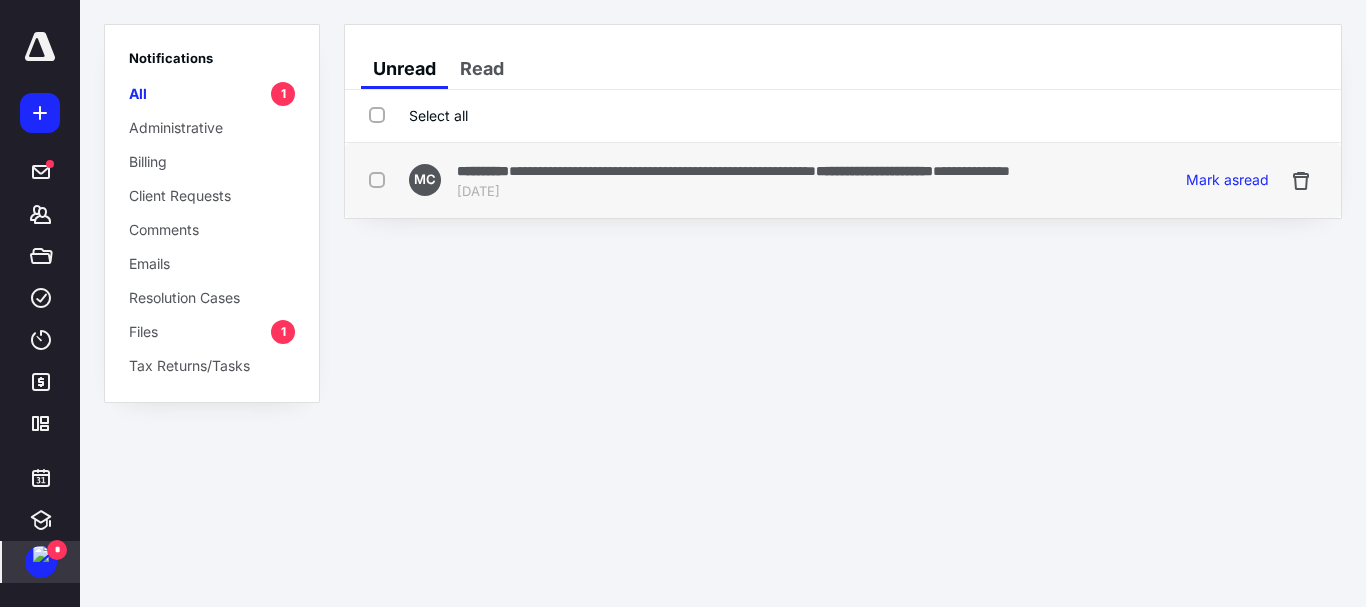 click on "[DATE]" at bounding box center [733, 192] 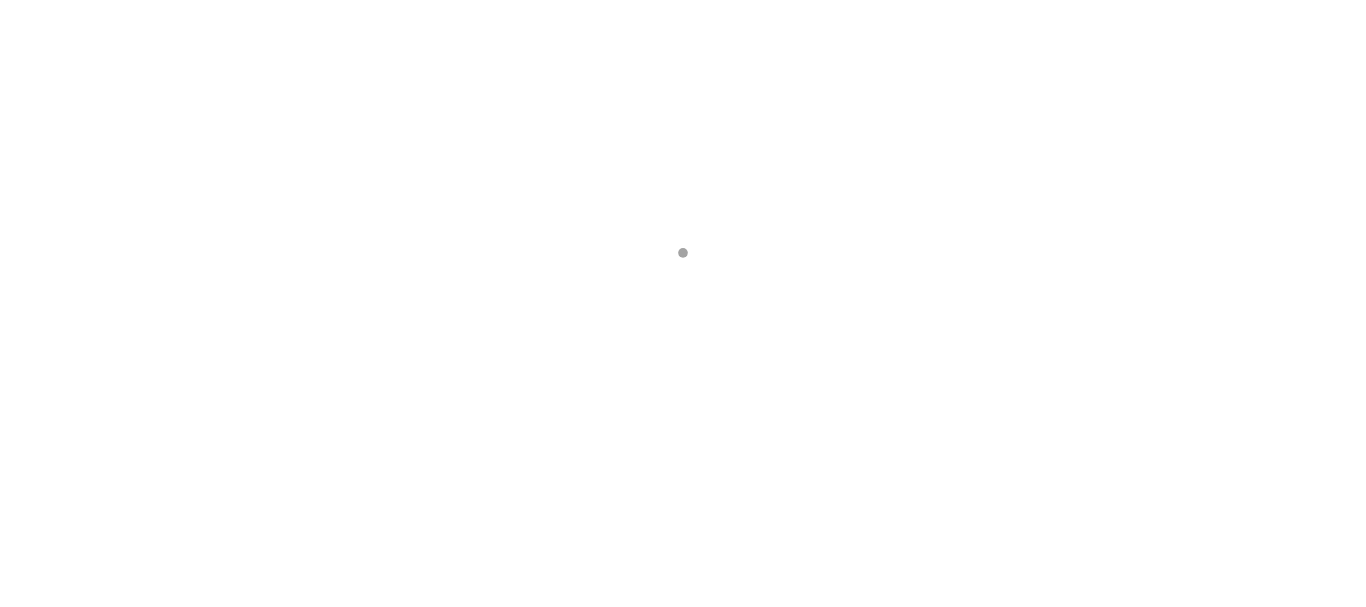 scroll, scrollTop: 0, scrollLeft: 0, axis: both 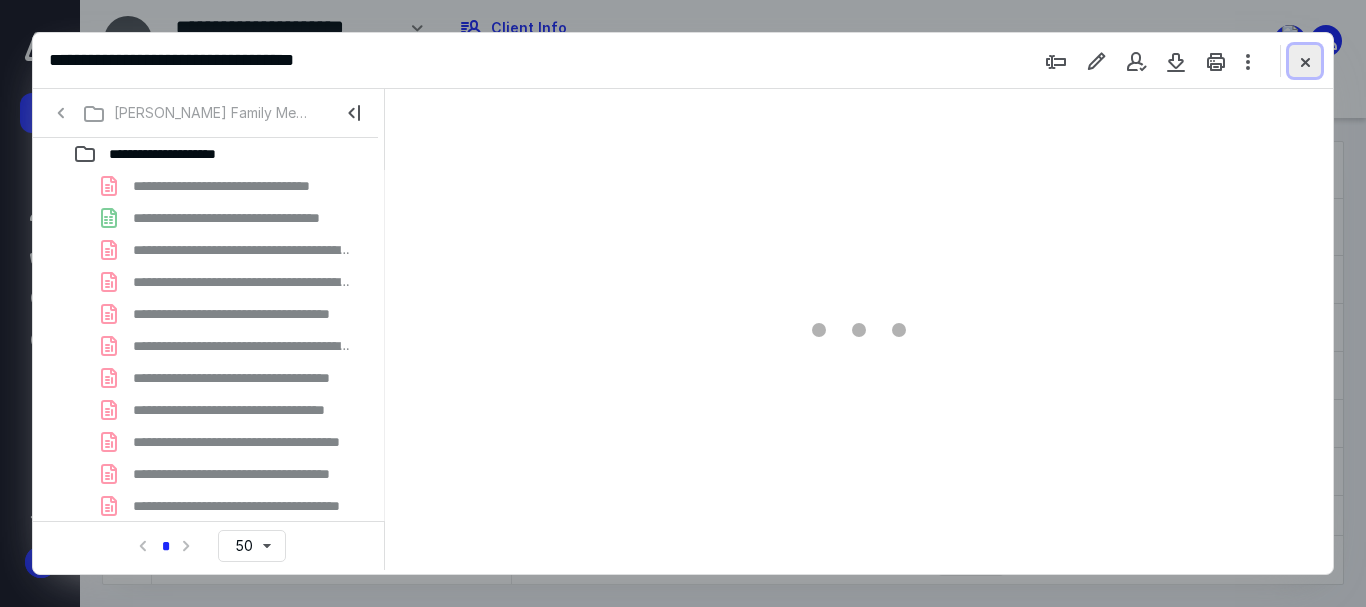 click at bounding box center (1305, 61) 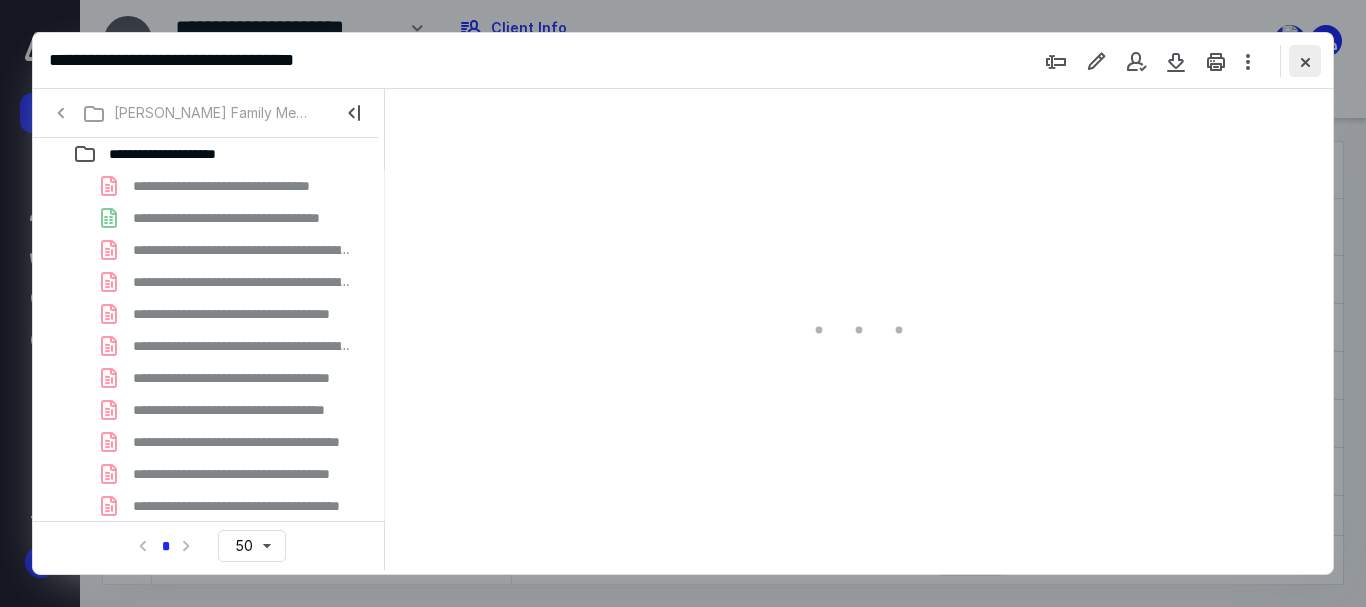 checkbox on "false" 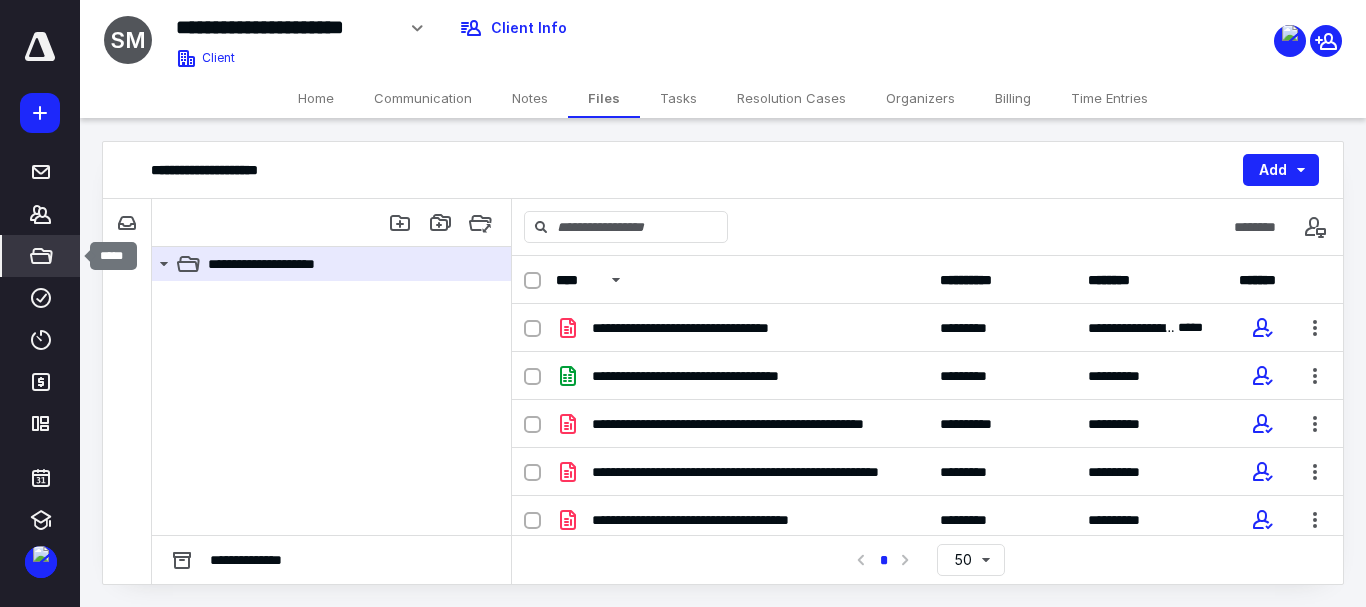 click on "*****" at bounding box center (41, 256) 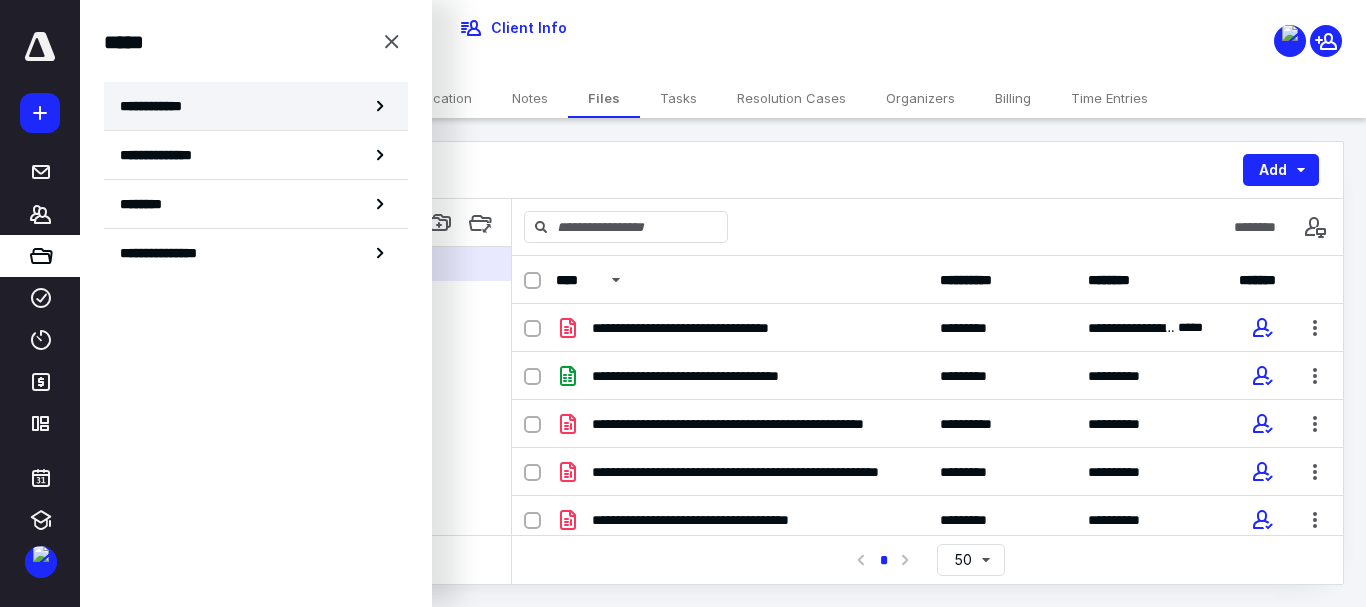 click on "**********" at bounding box center [256, 106] 